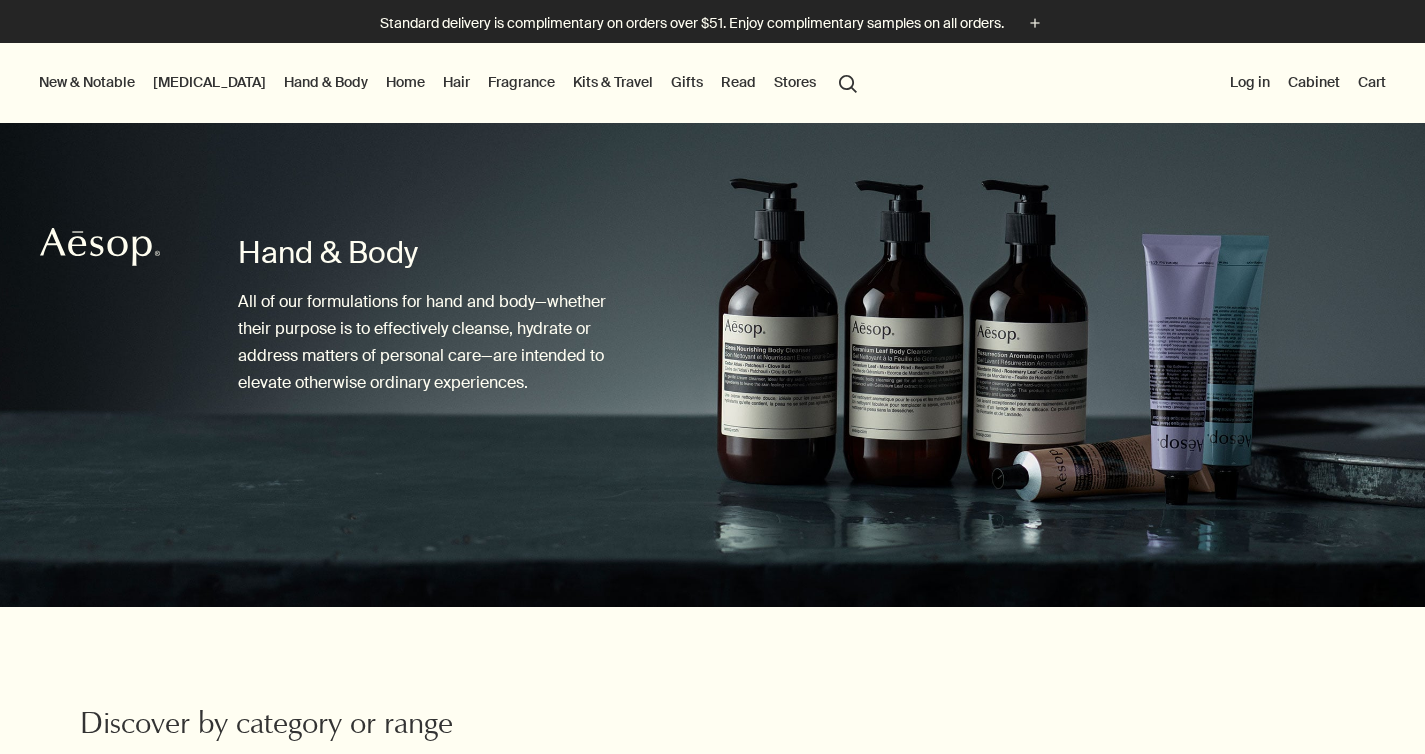 scroll, scrollTop: 0, scrollLeft: 0, axis: both 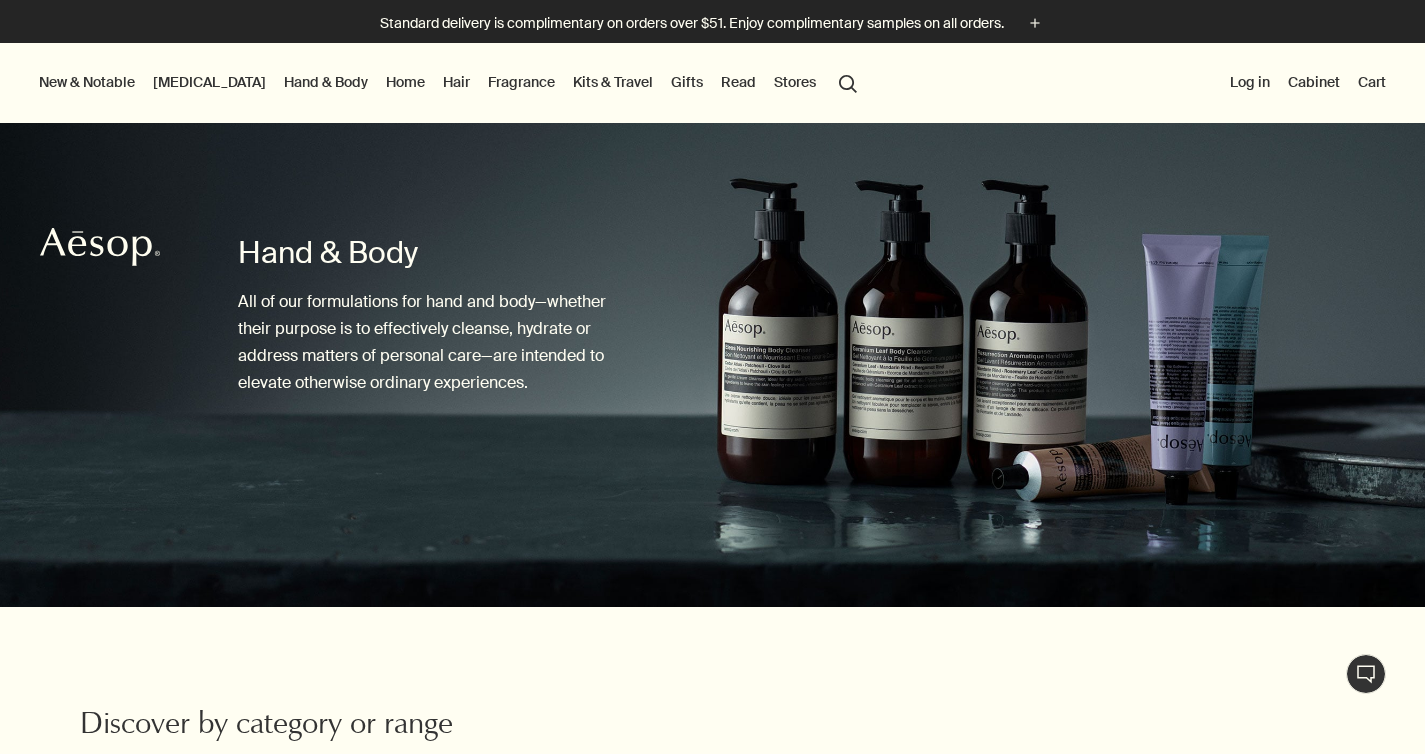click on "Fragrance" at bounding box center [521, 82] 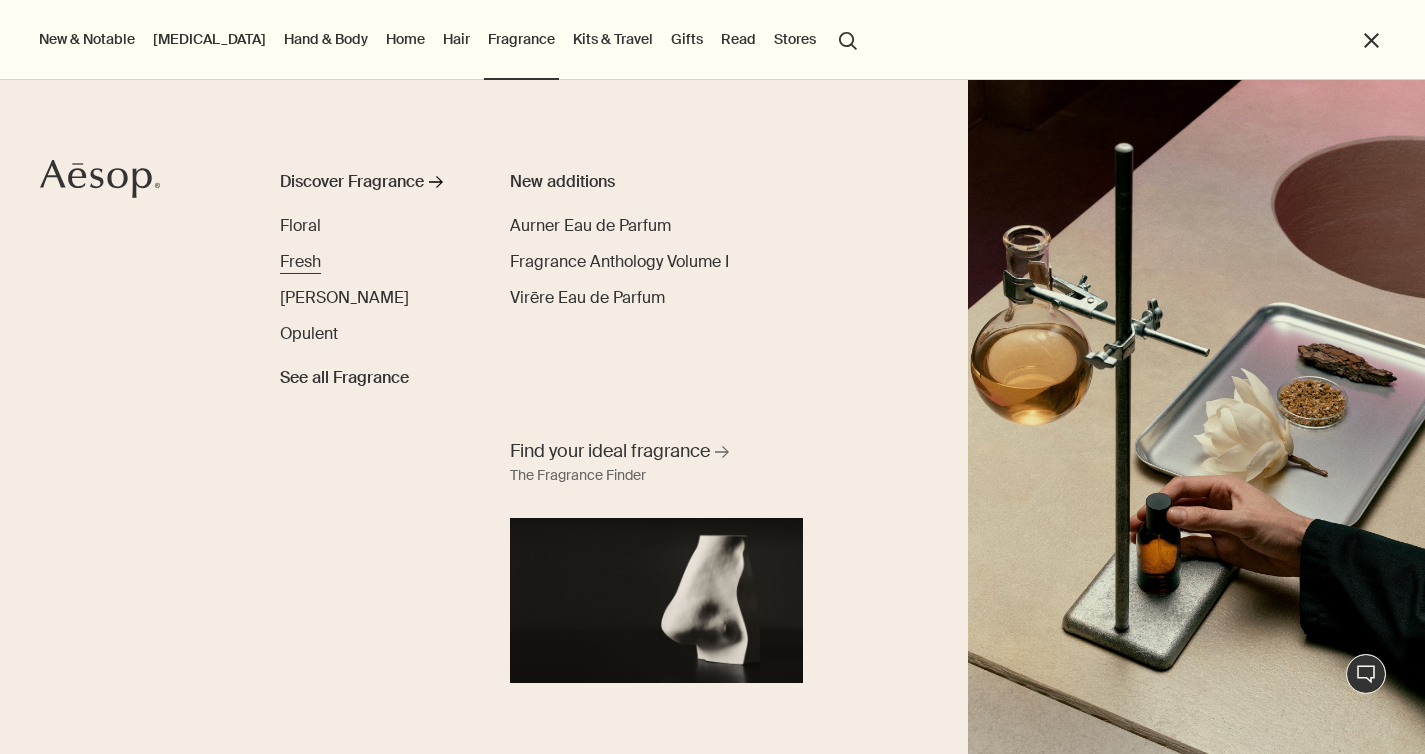 click on "Fresh" at bounding box center (300, 261) 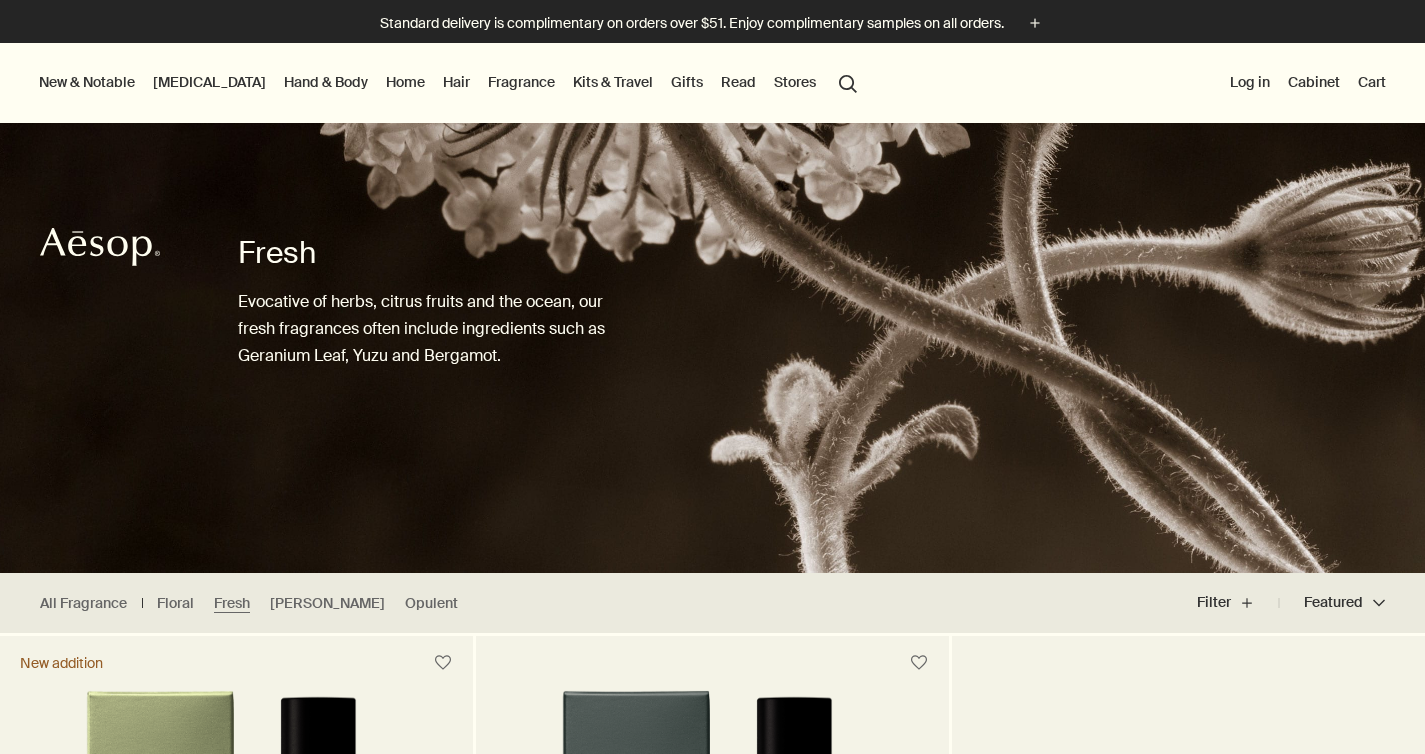 scroll, scrollTop: 0, scrollLeft: 0, axis: both 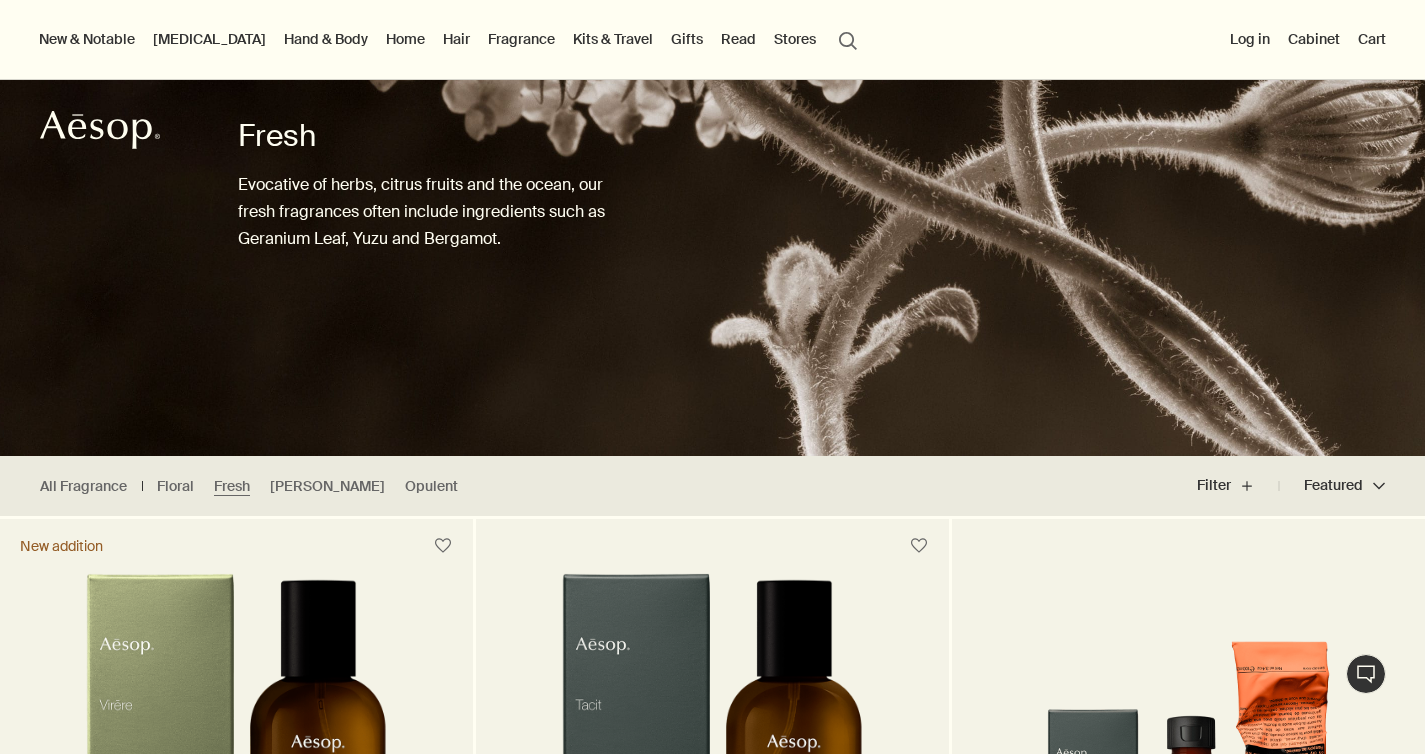 click on "Gifts" at bounding box center [687, 39] 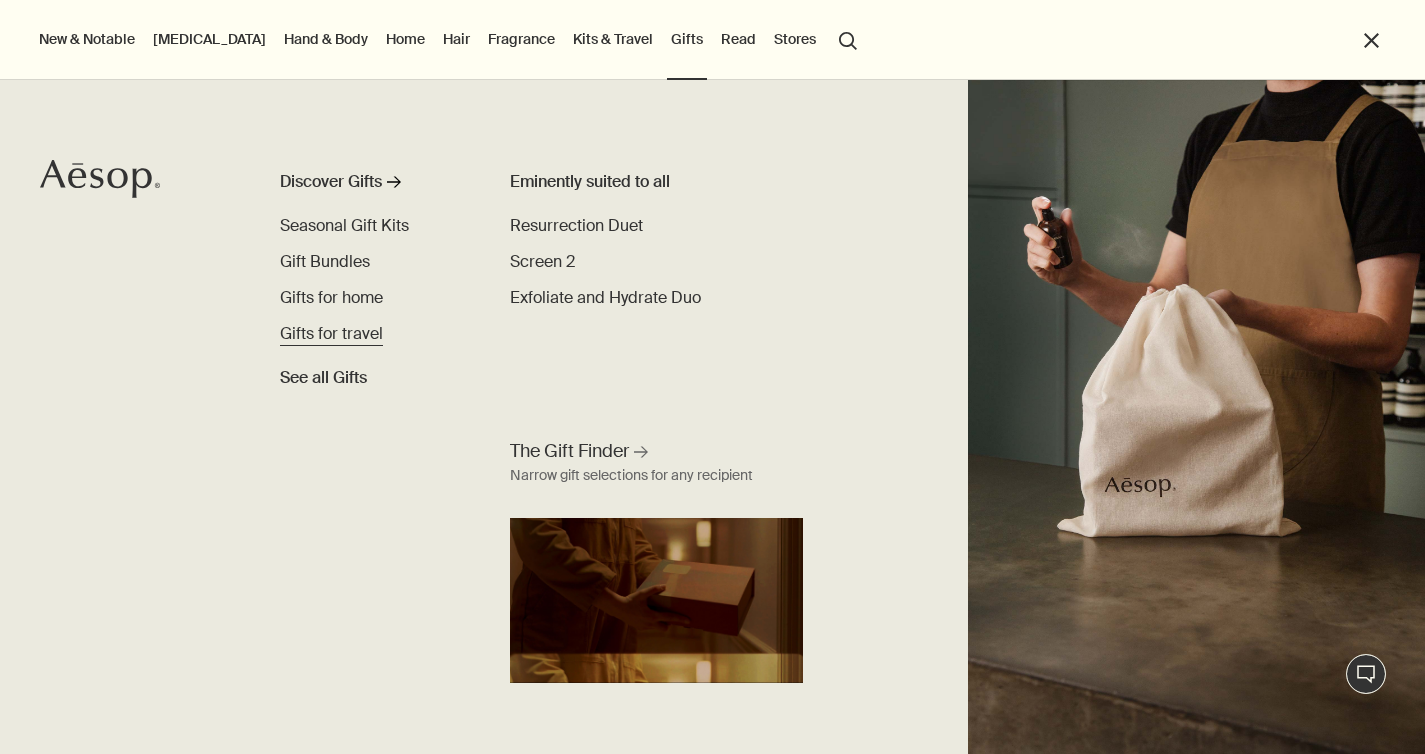 click on "Gifts for travel" at bounding box center (331, 333) 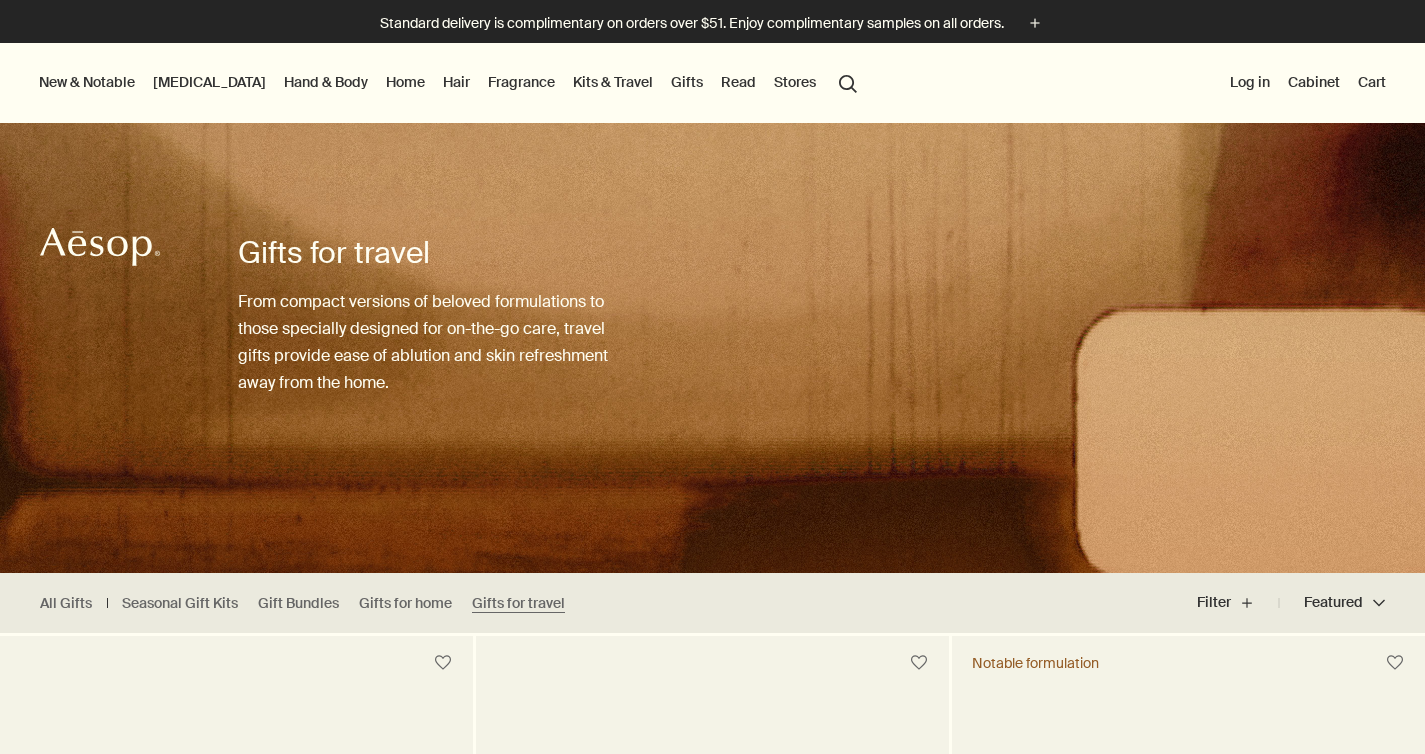 scroll, scrollTop: 0, scrollLeft: 0, axis: both 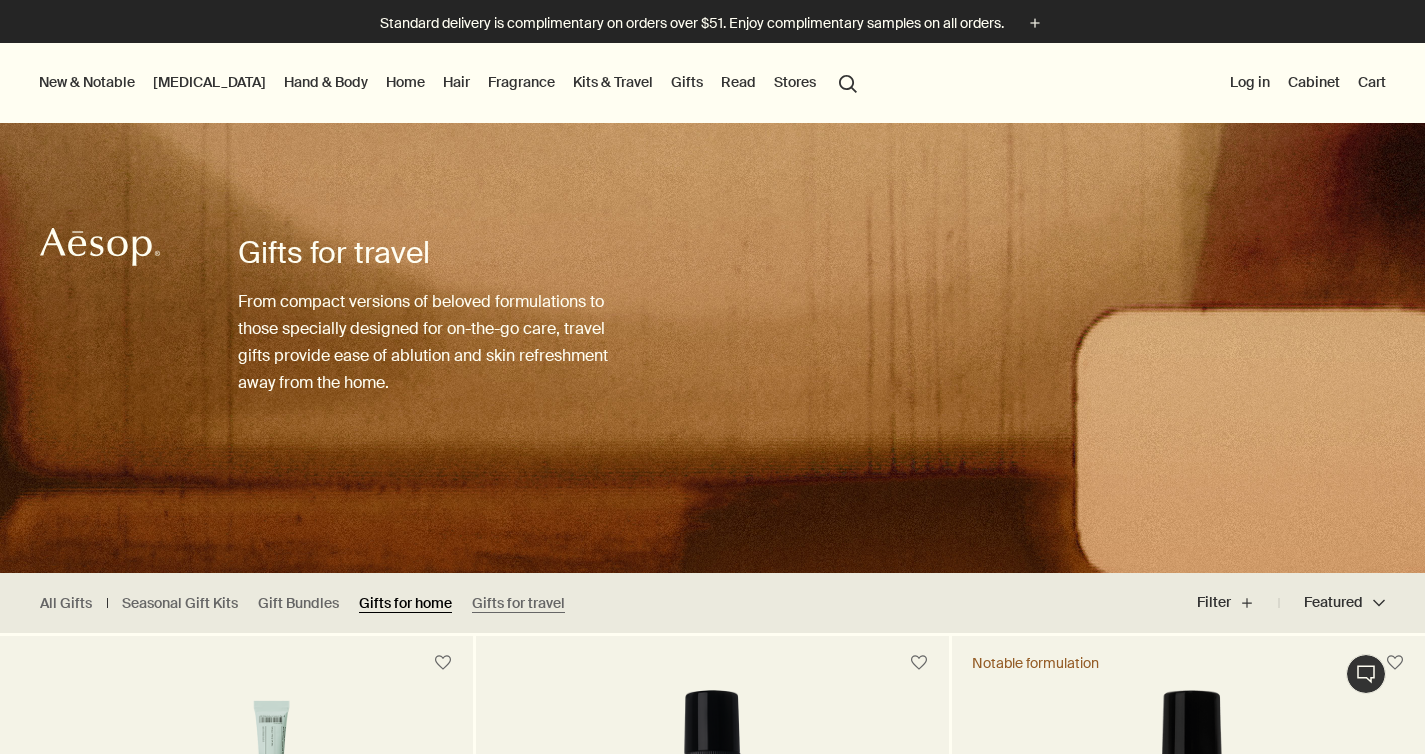 click on "Gifts for home" at bounding box center [405, 603] 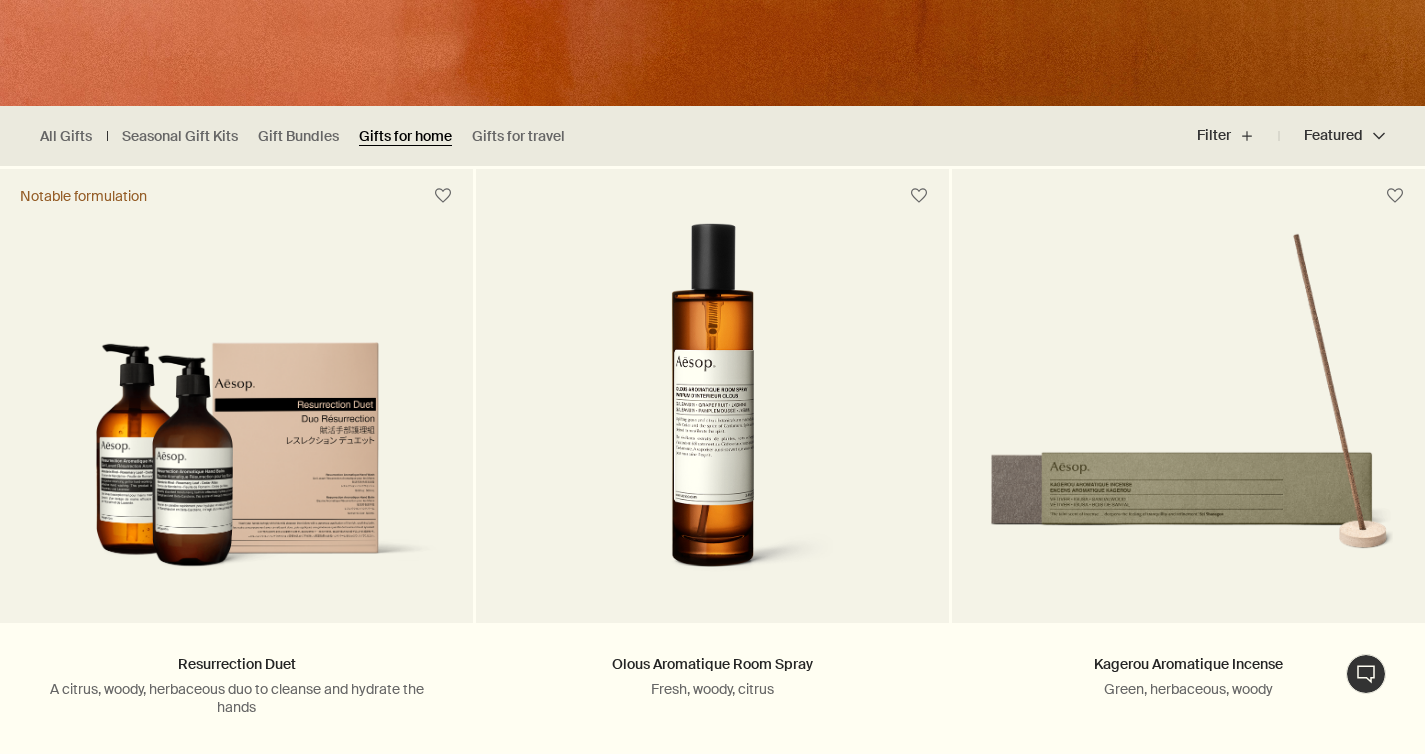 scroll, scrollTop: 0, scrollLeft: 0, axis: both 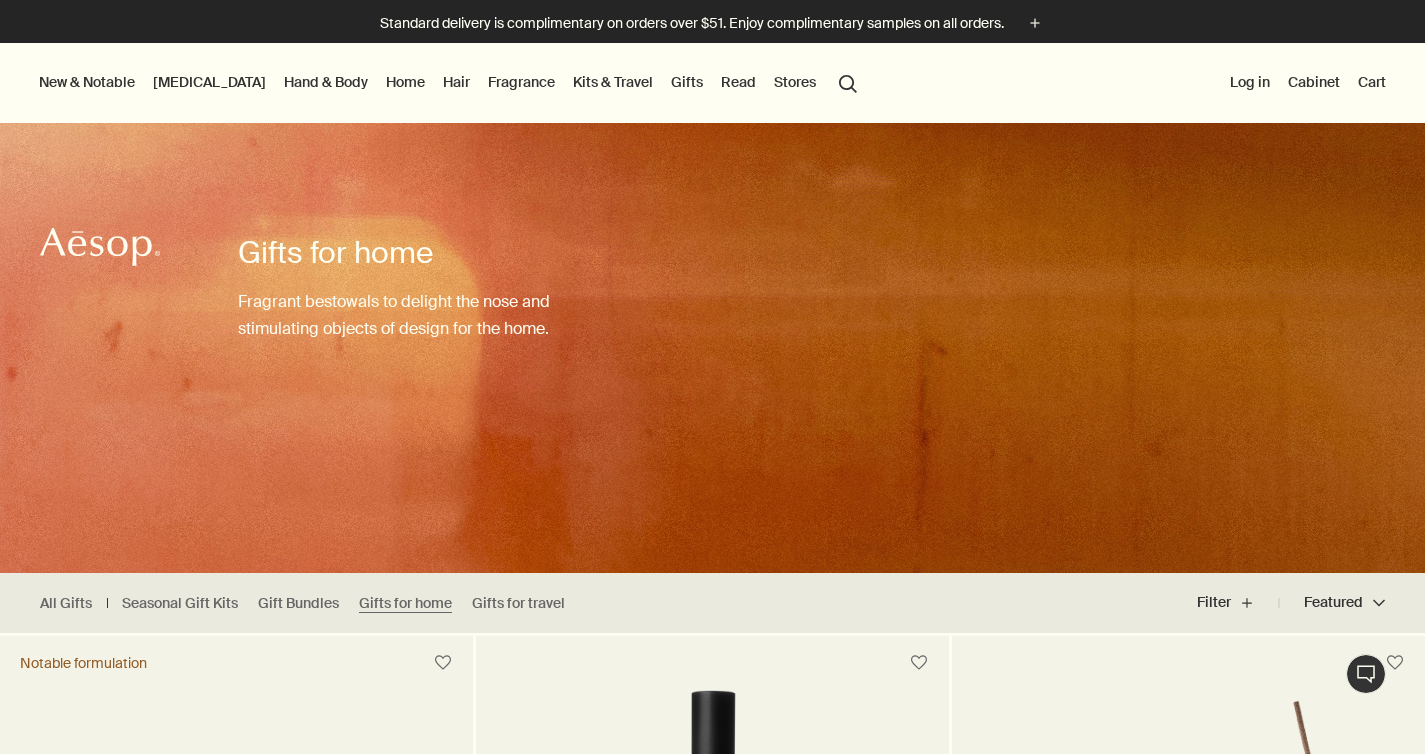 click on "Kits & Travel" at bounding box center (613, 82) 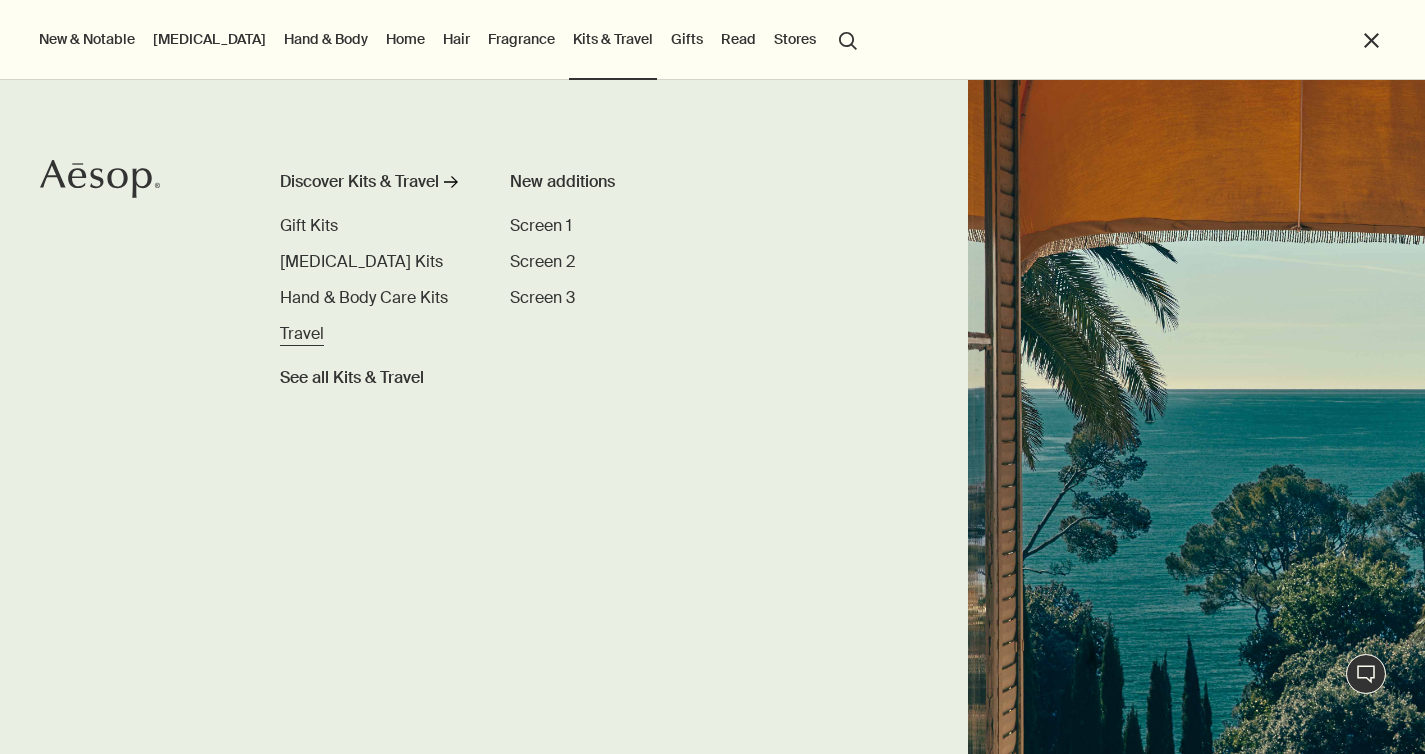 click on "Travel" at bounding box center (302, 333) 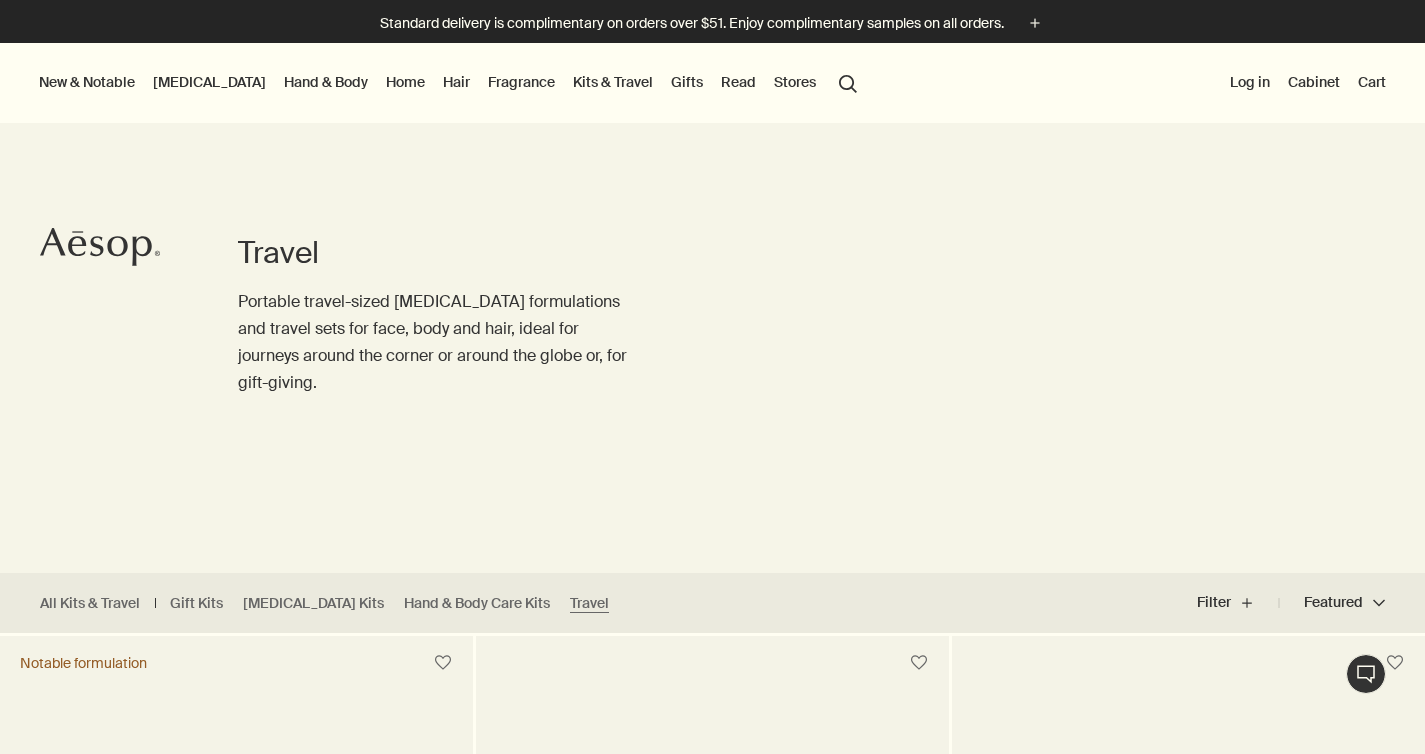 scroll, scrollTop: 22, scrollLeft: 0, axis: vertical 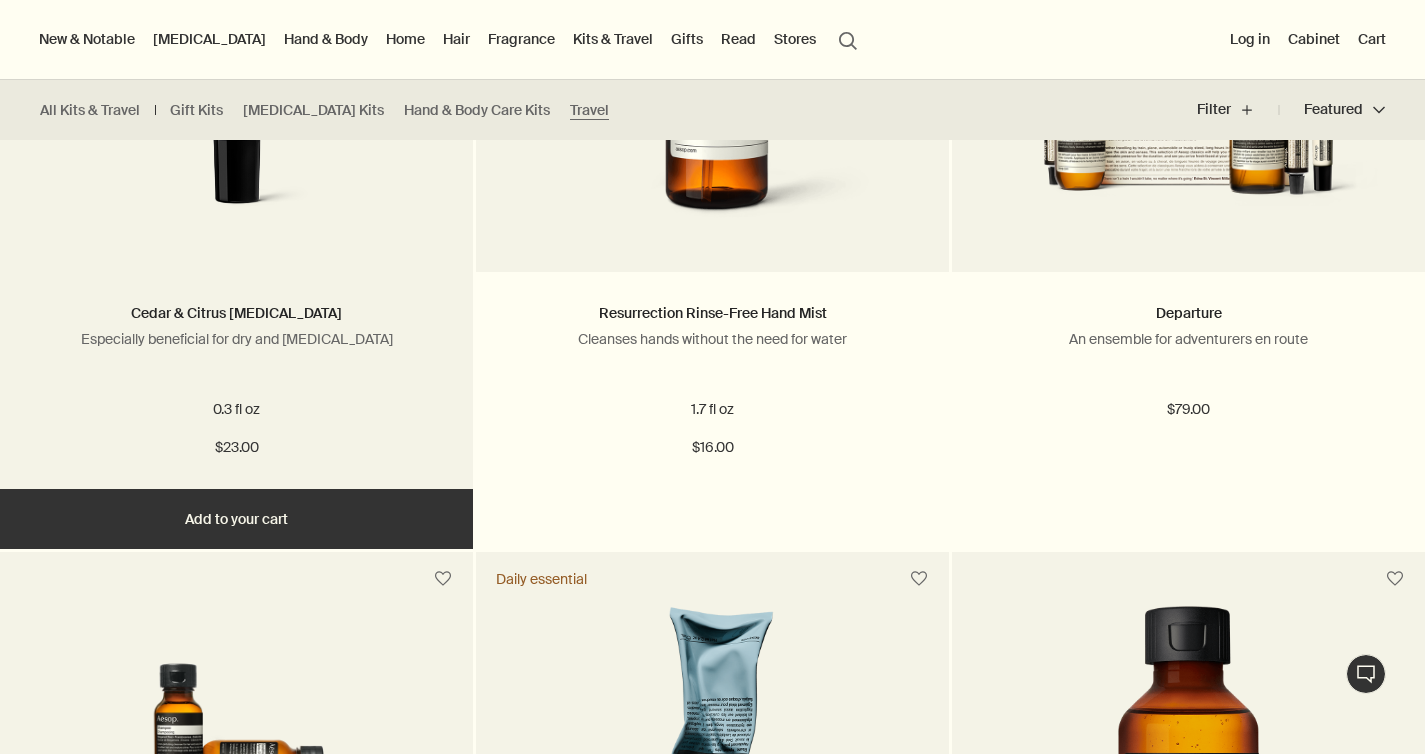 drag, startPoint x: 334, startPoint y: 514, endPoint x: 278, endPoint y: 396, distance: 130.61394 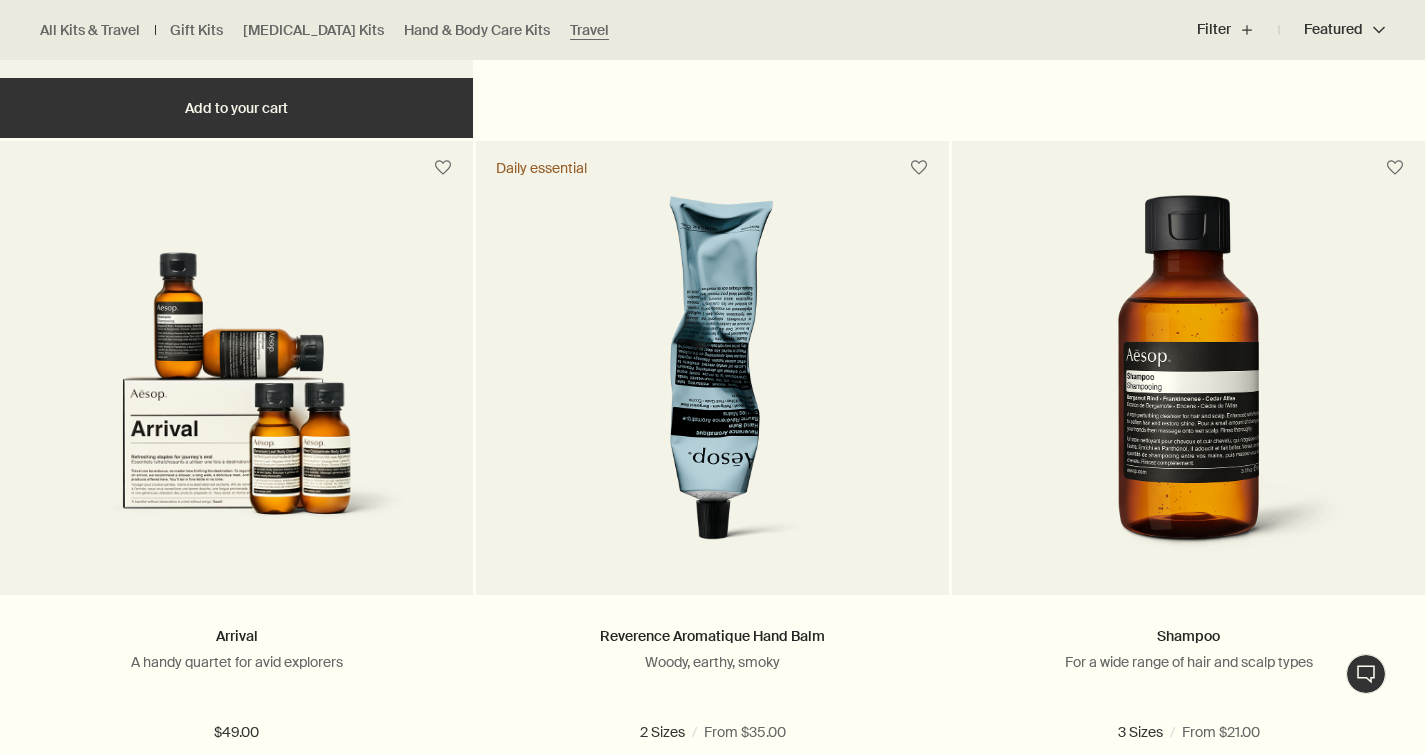 scroll, scrollTop: 2843, scrollLeft: 0, axis: vertical 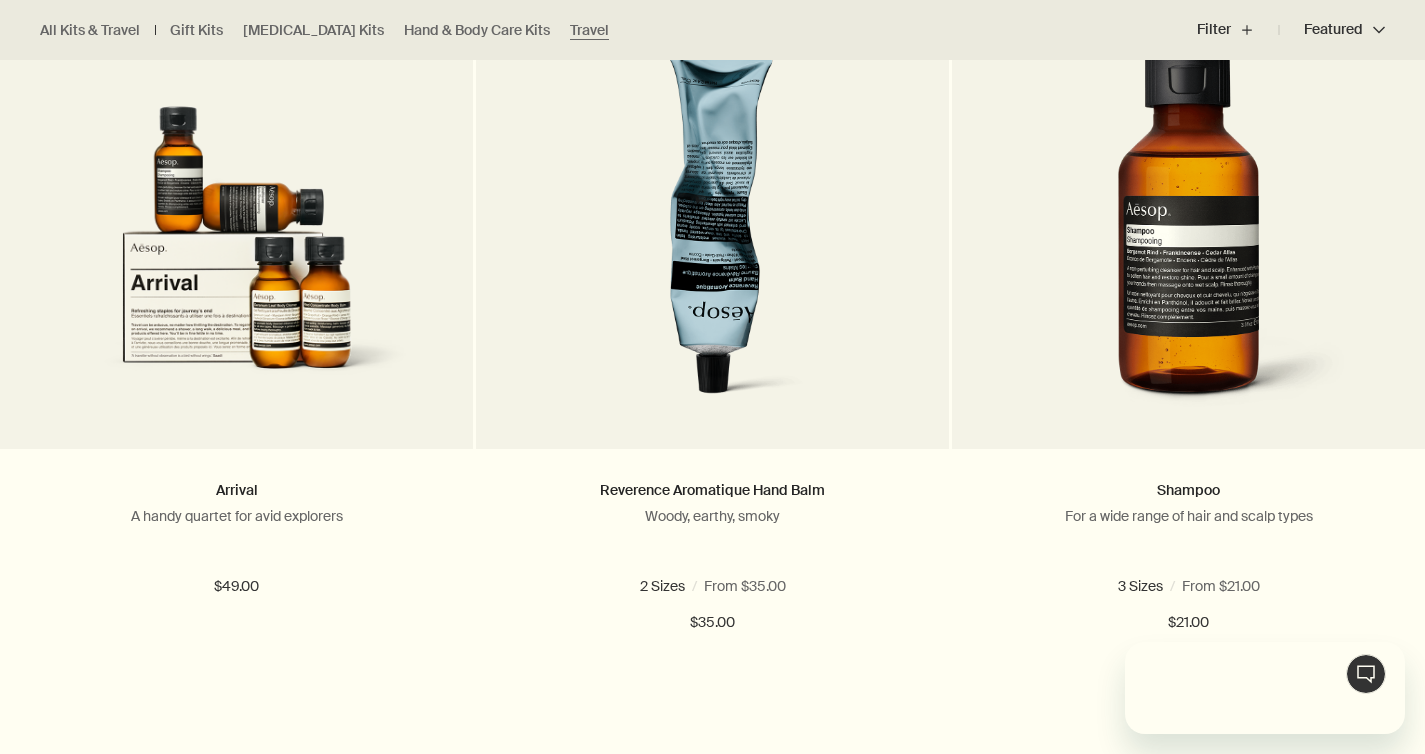 type 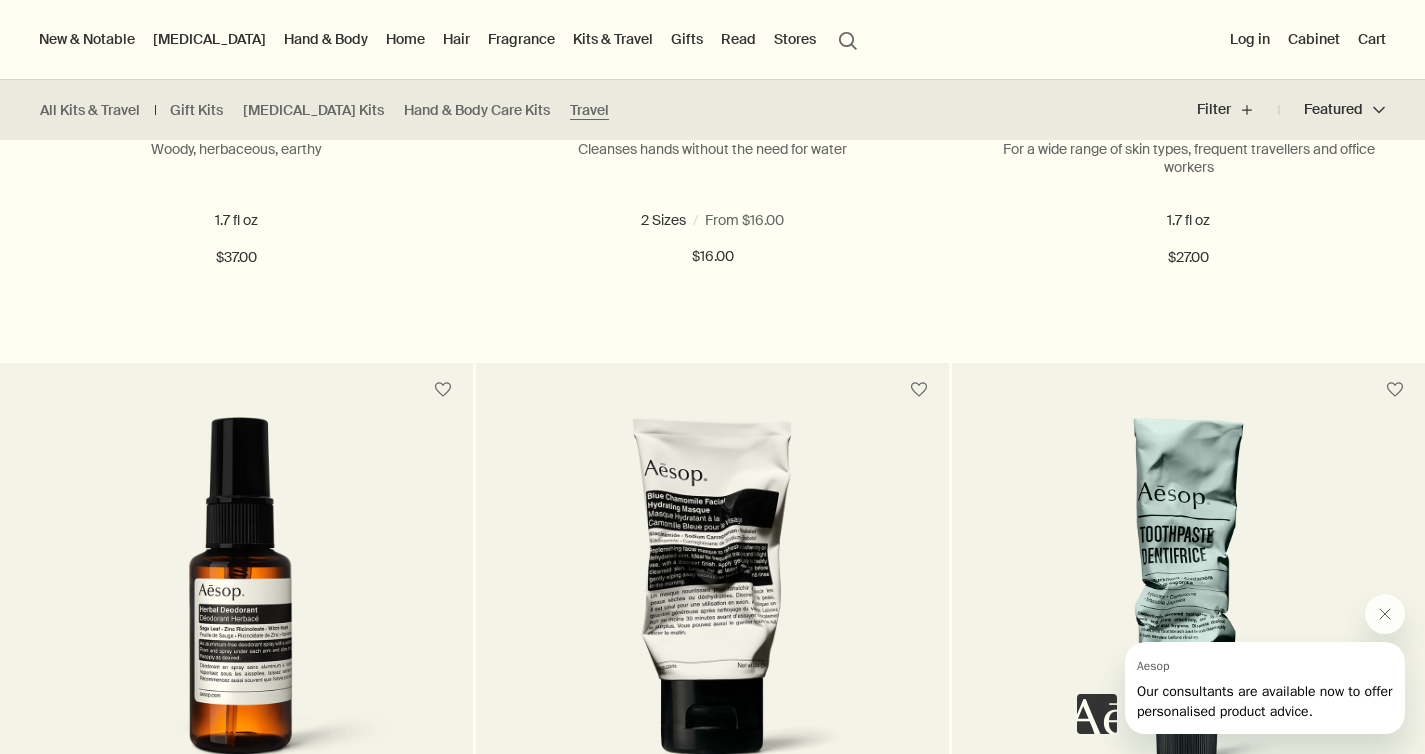scroll, scrollTop: 1000, scrollLeft: 0, axis: vertical 